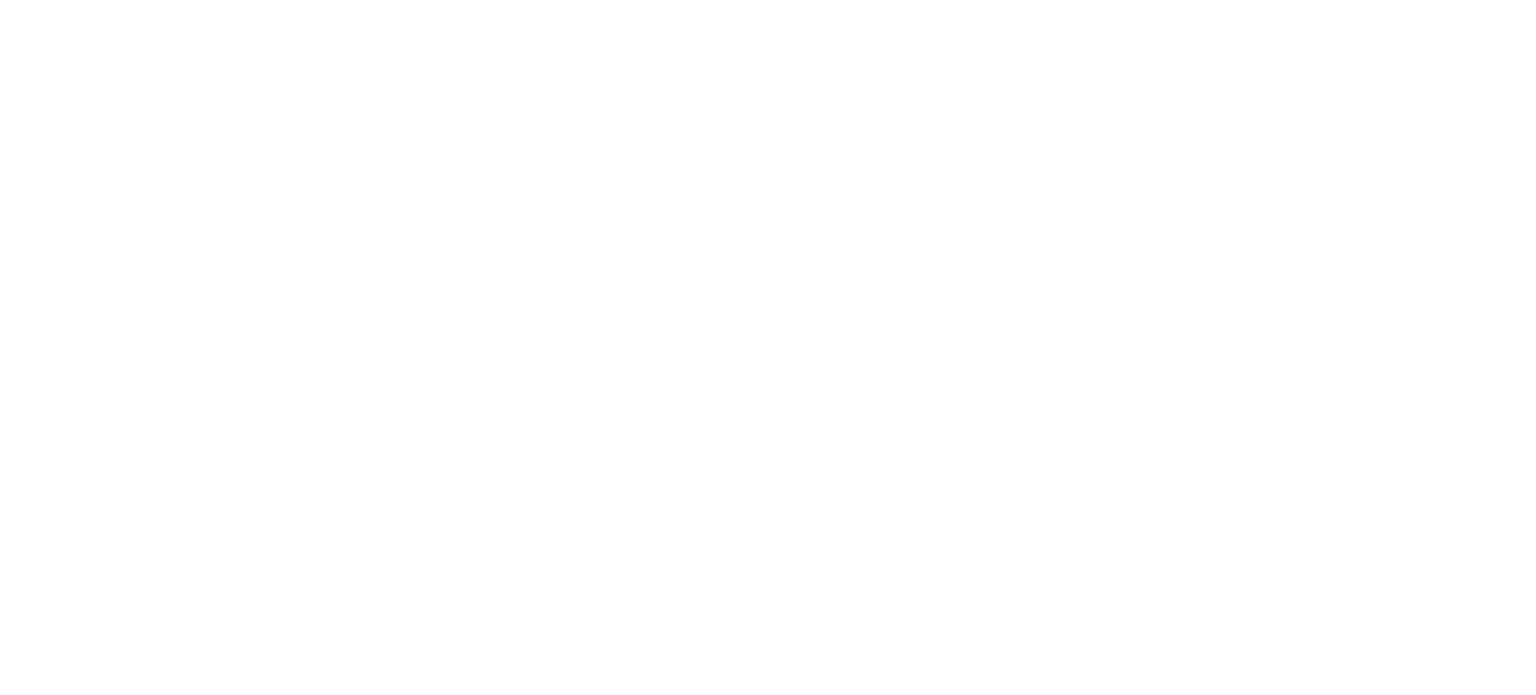 scroll, scrollTop: 0, scrollLeft: 0, axis: both 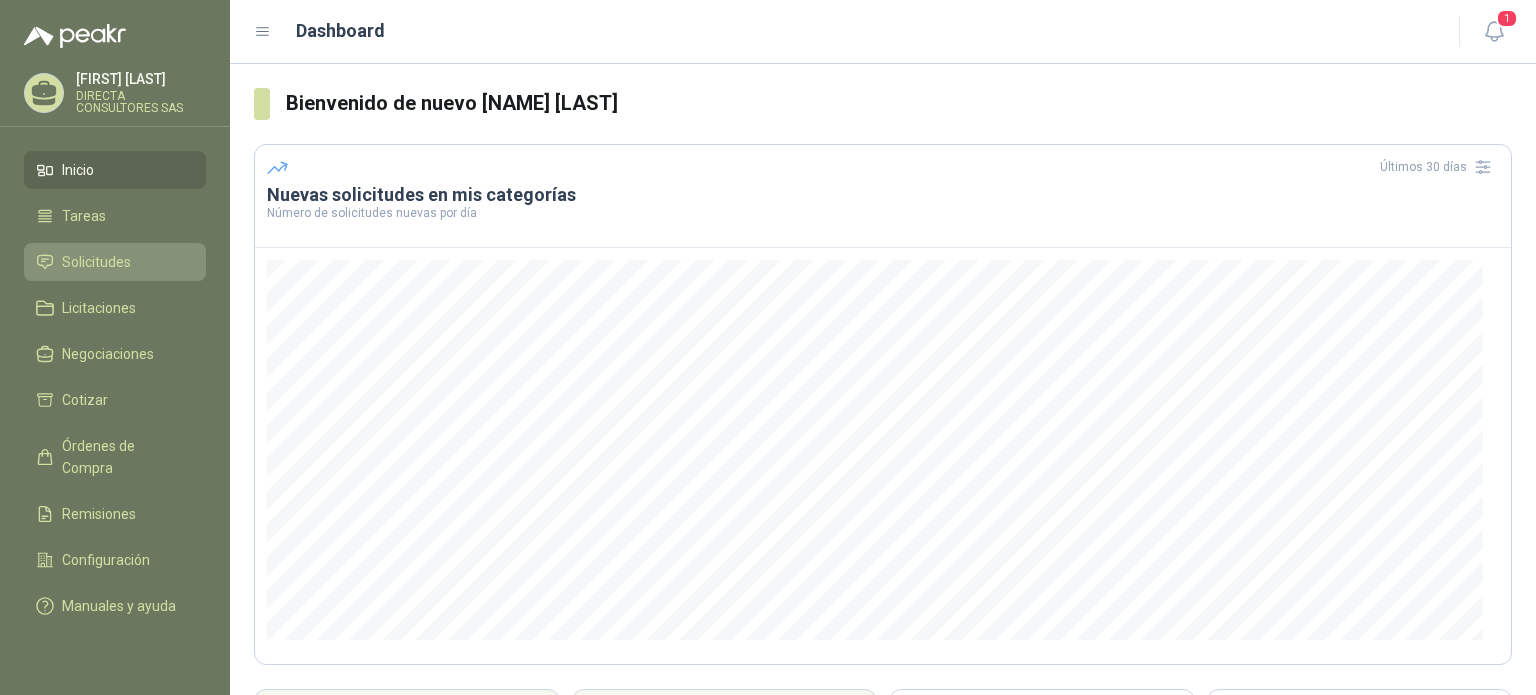 click on "Solicitudes" at bounding box center (96, 262) 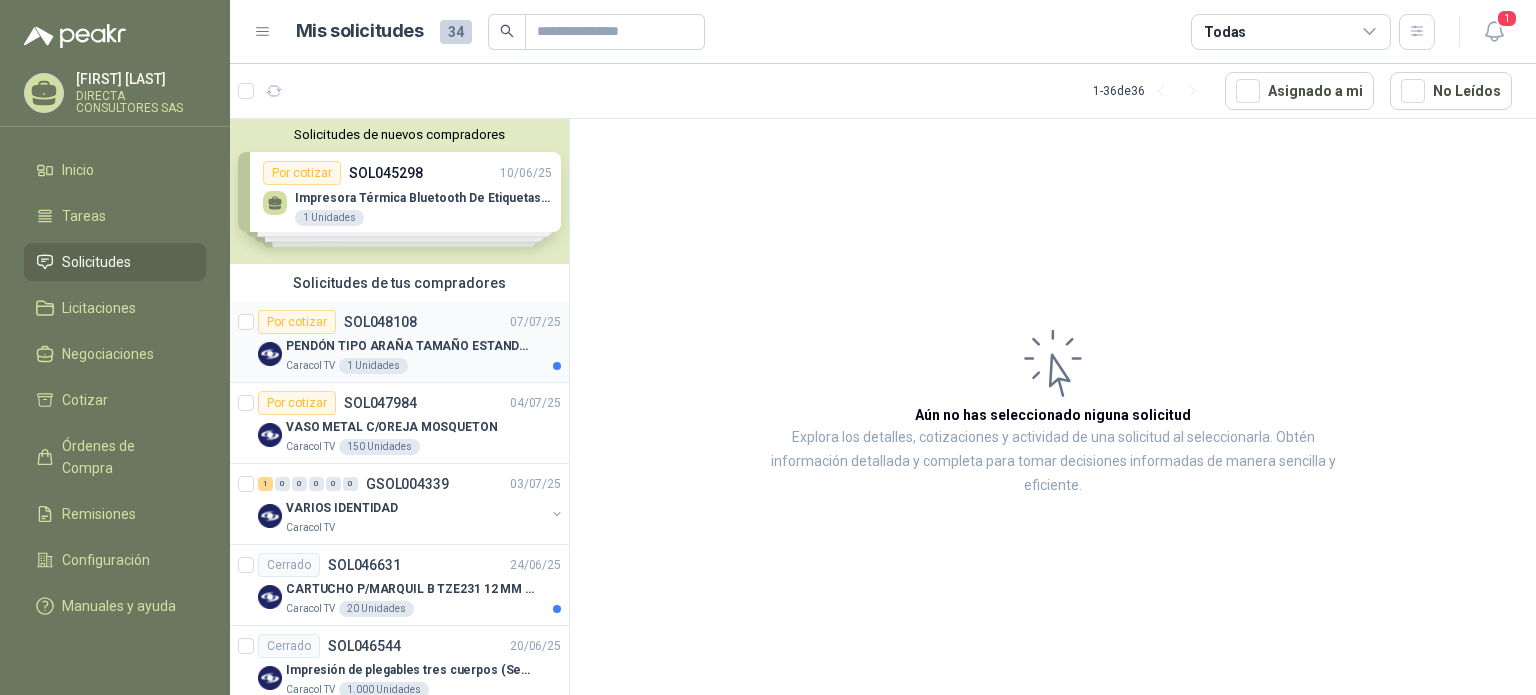 click on "PENDÓN TIPO ARAÑA TAMAÑO ESTANDAR" at bounding box center (410, 346) 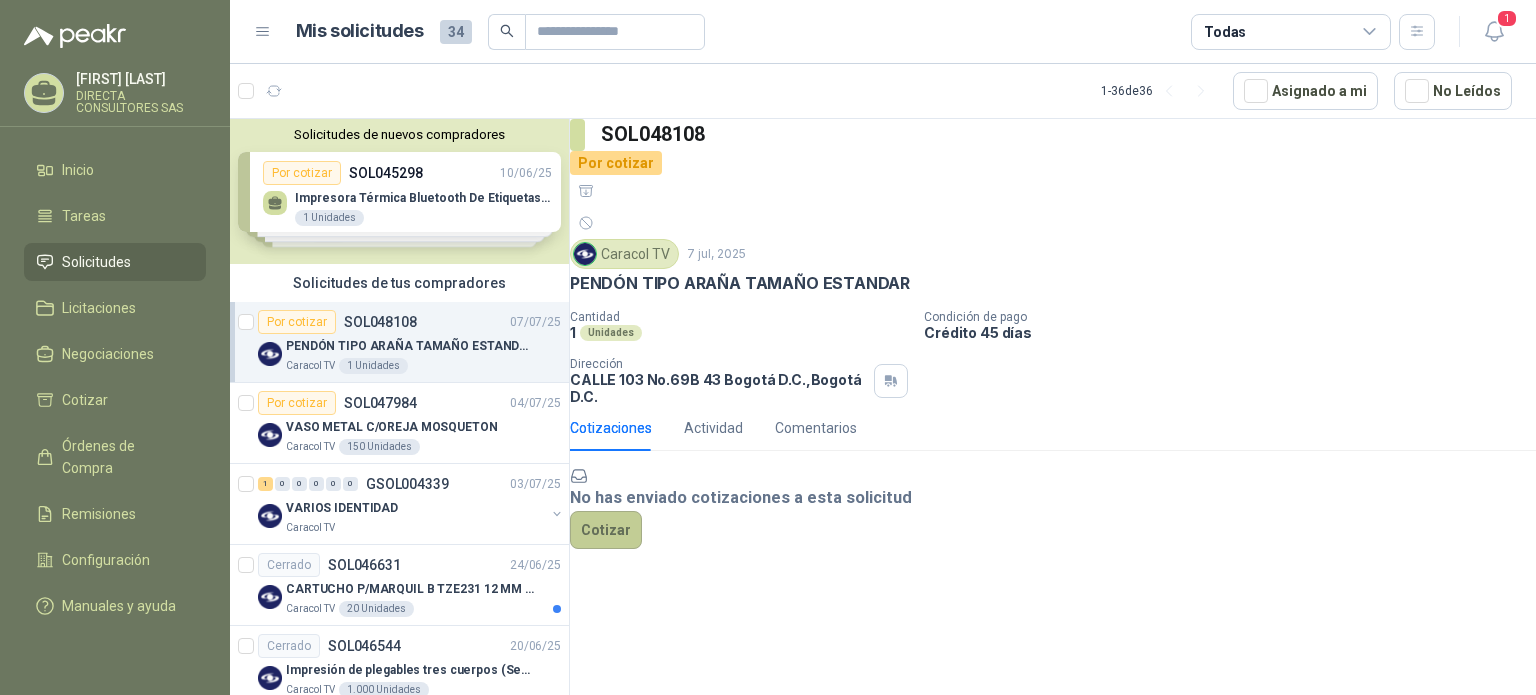 click on "Cotizar" at bounding box center [606, 530] 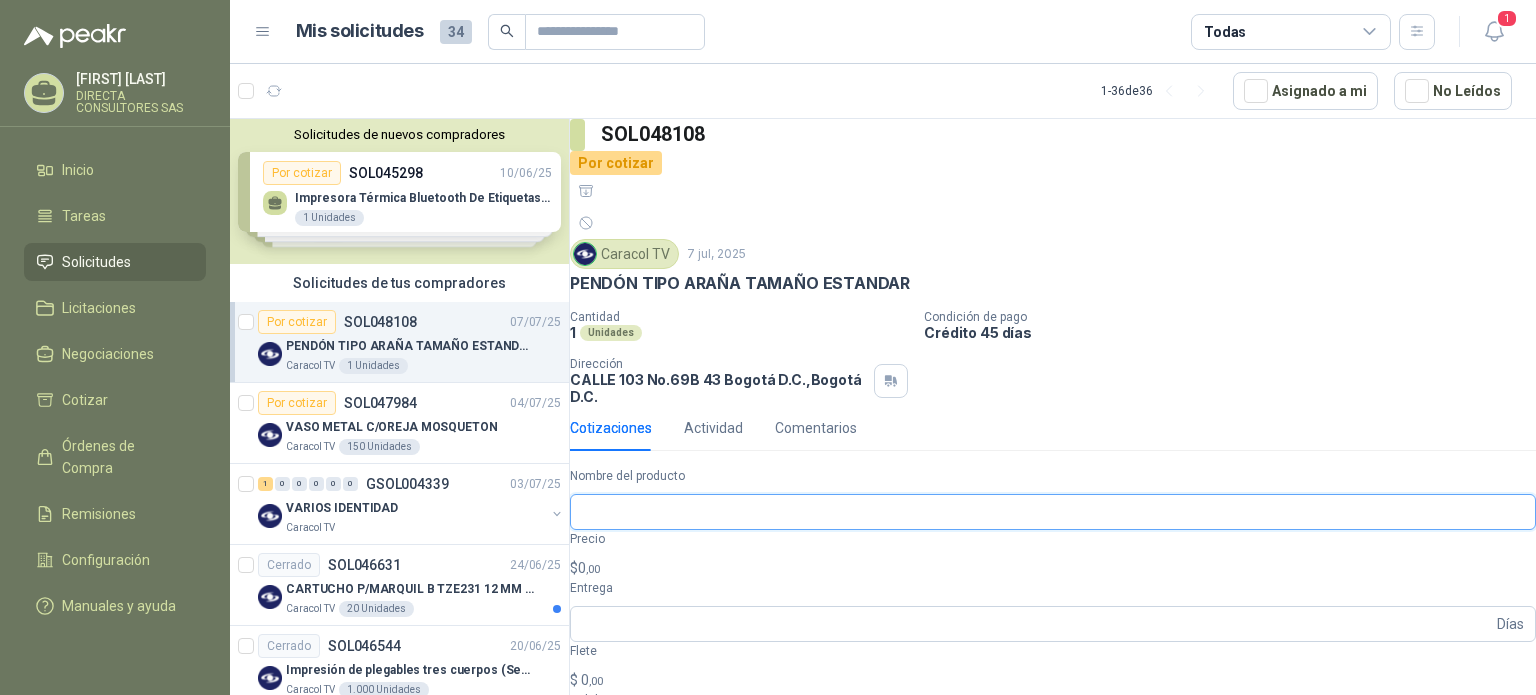click on "Nombre del producto" at bounding box center (1053, 512) 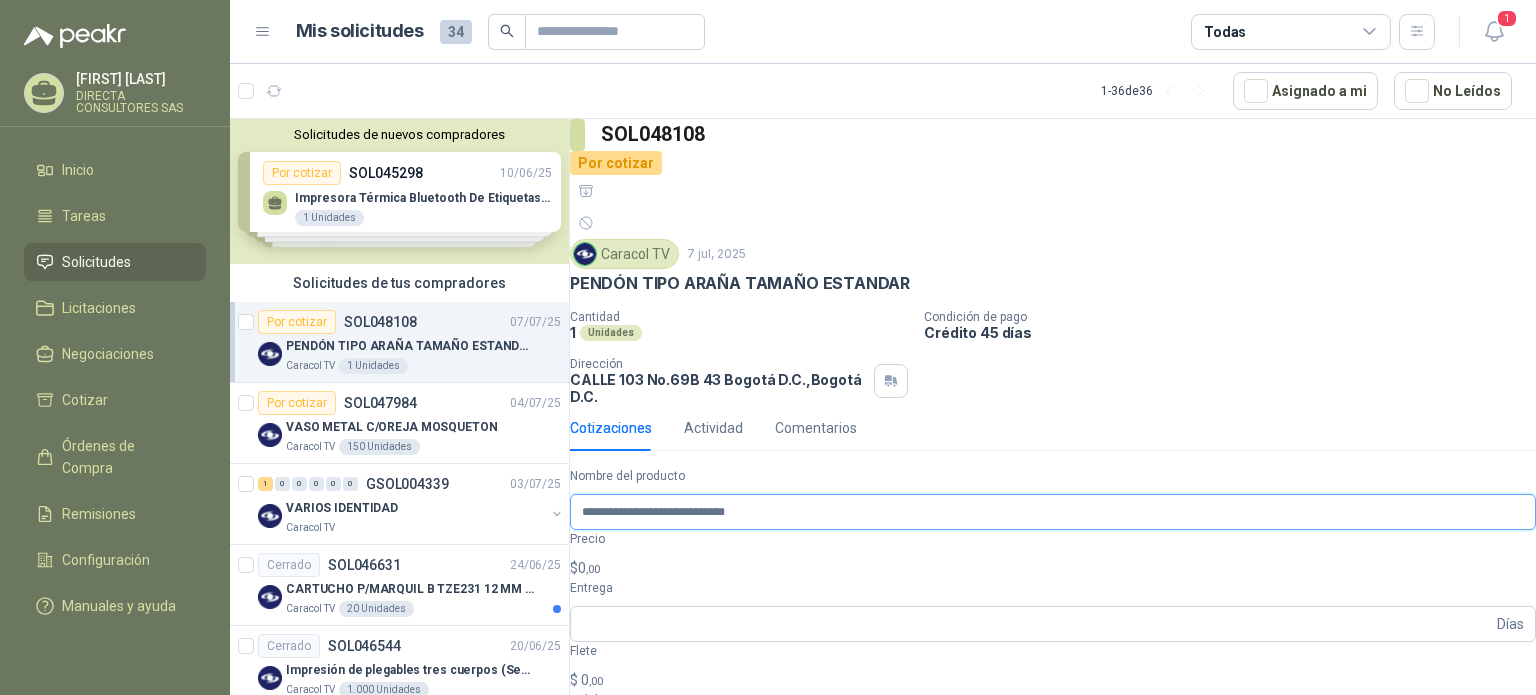 type on "**********" 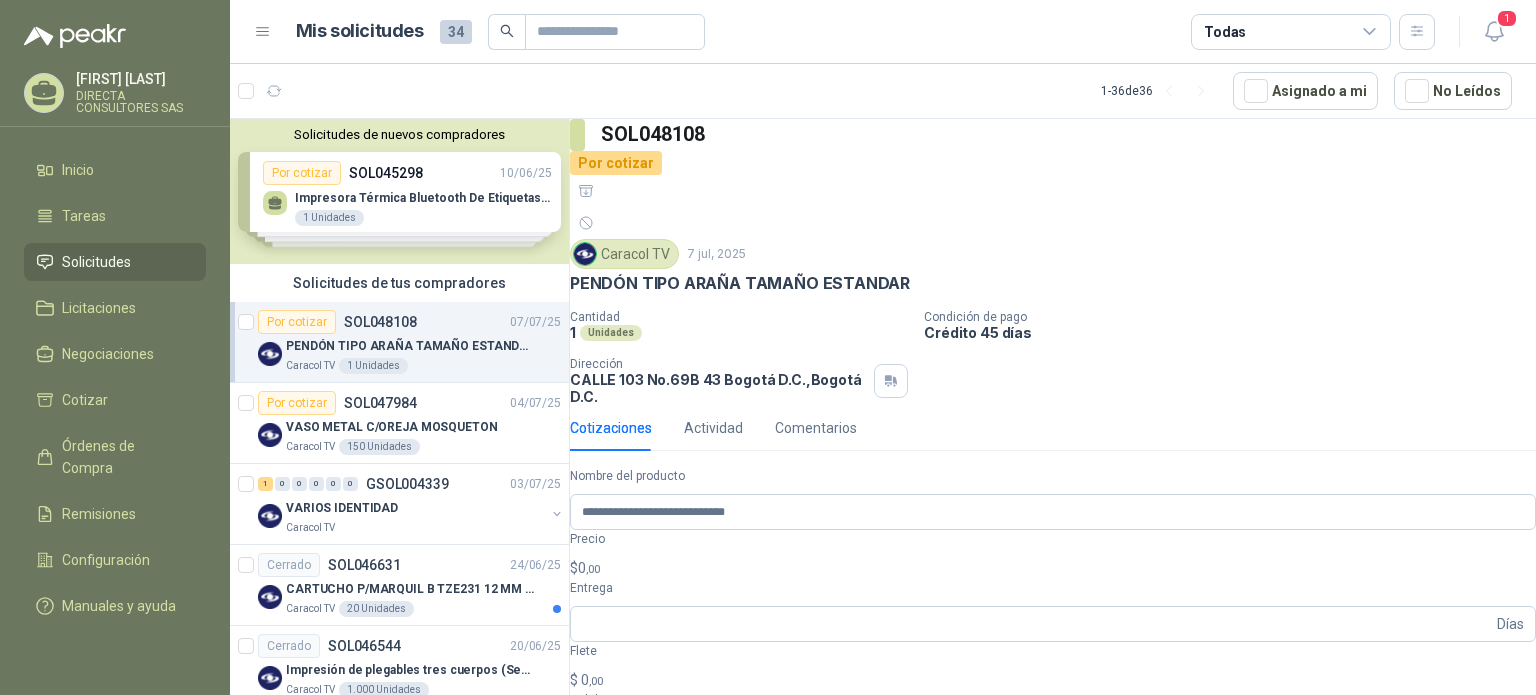 click on "$  0 ,00" at bounding box center [1053, 568] 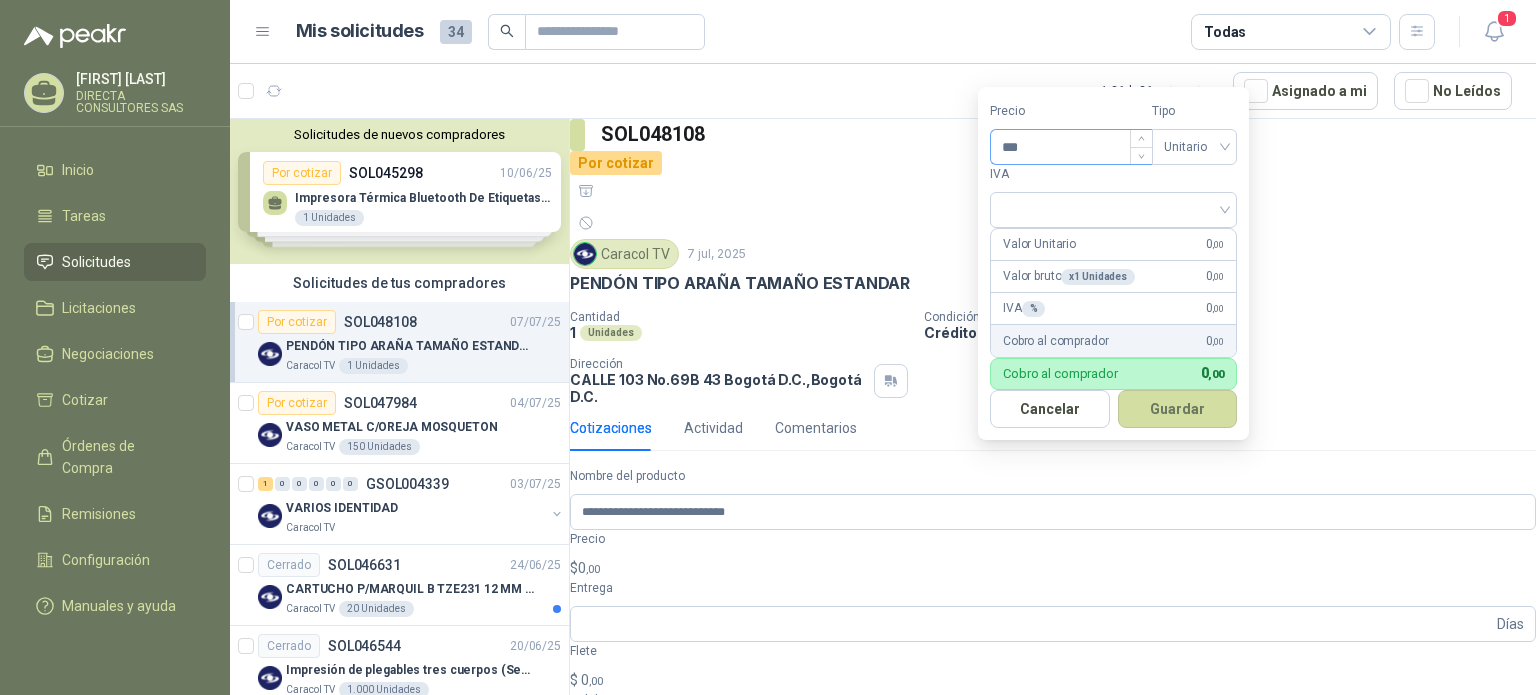 click on "***" at bounding box center (1071, 147) 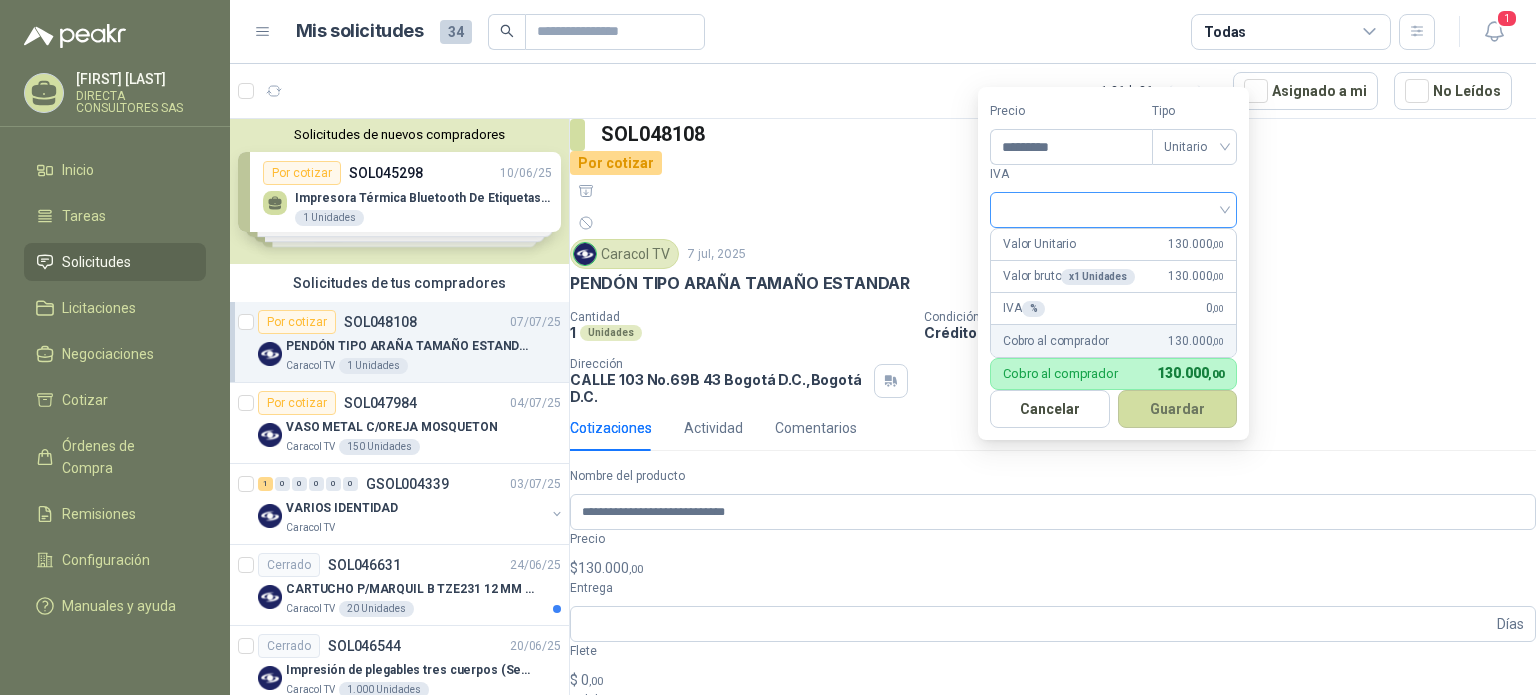 type on "*********" 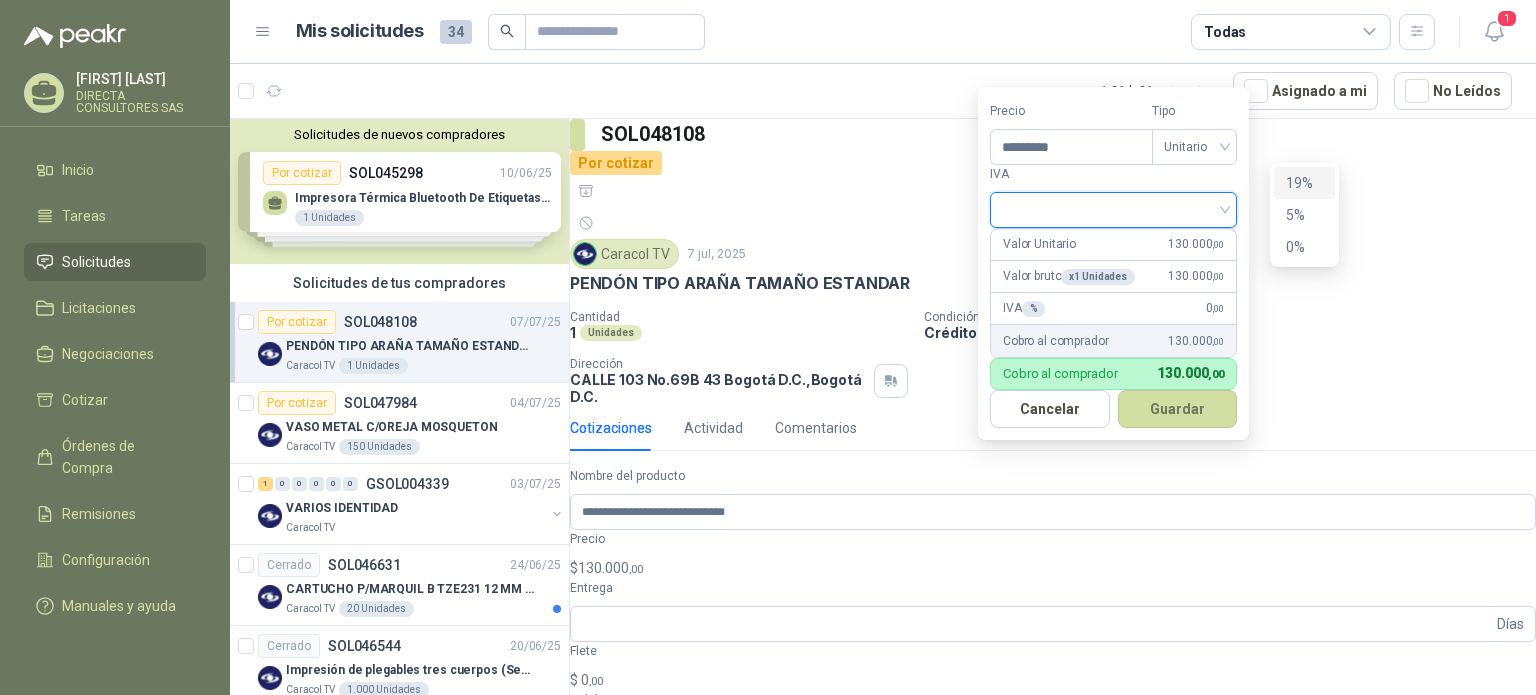 click on "19%" at bounding box center (1304, 183) 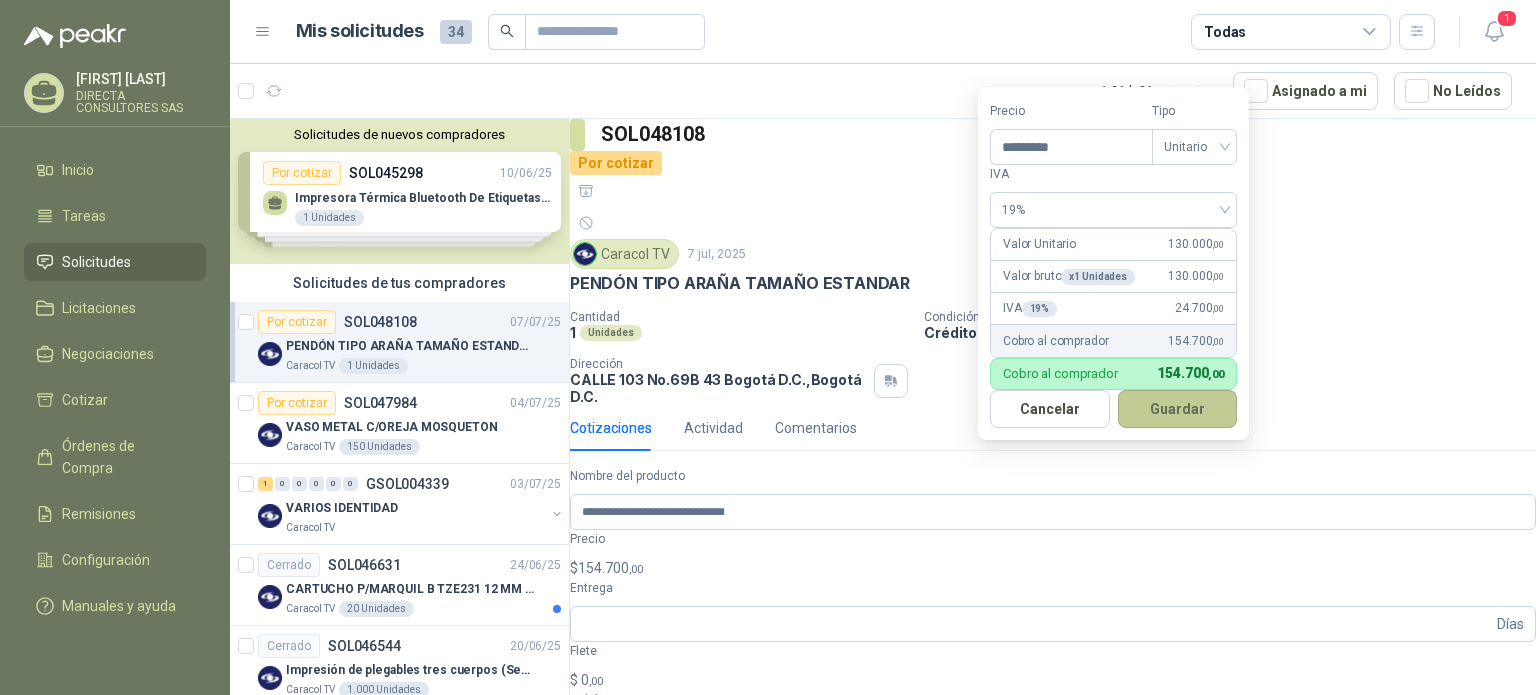 click on "Guardar" at bounding box center (1178, 409) 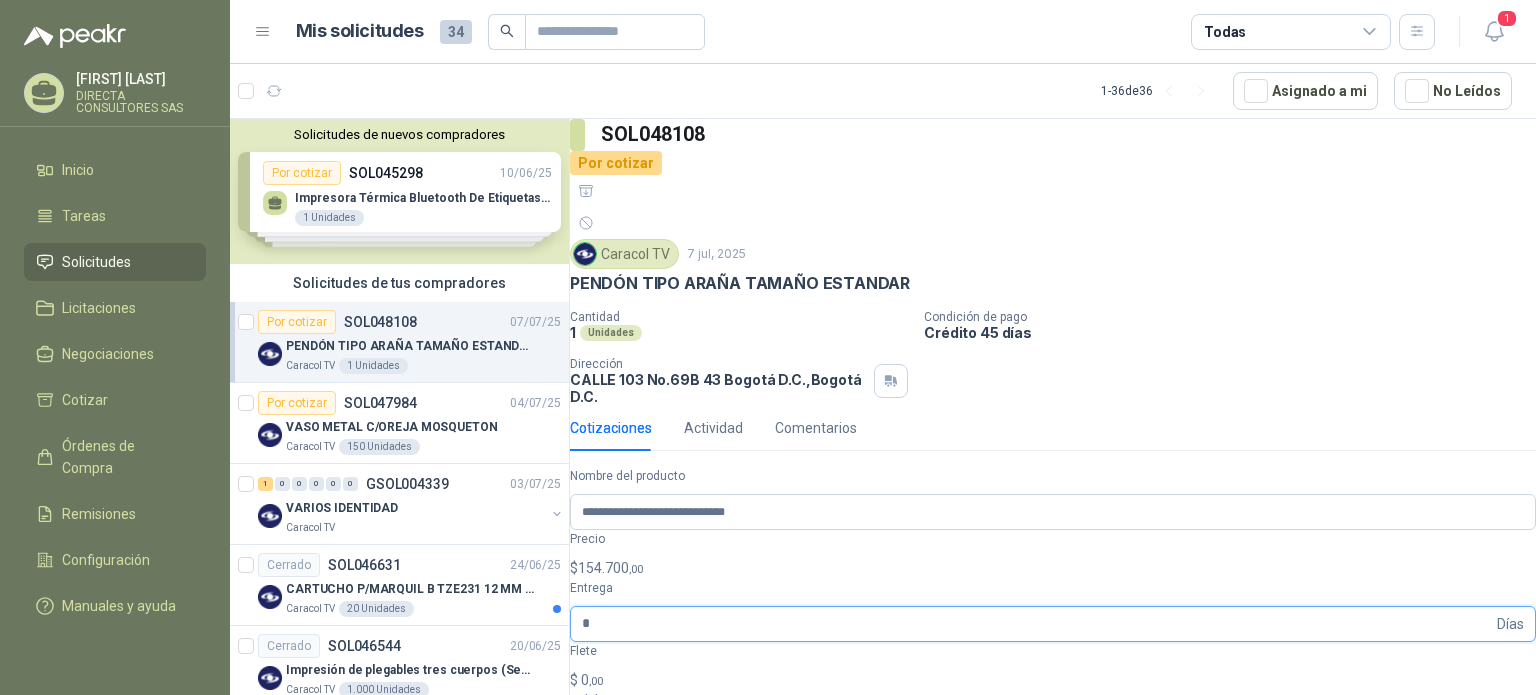 type on "*" 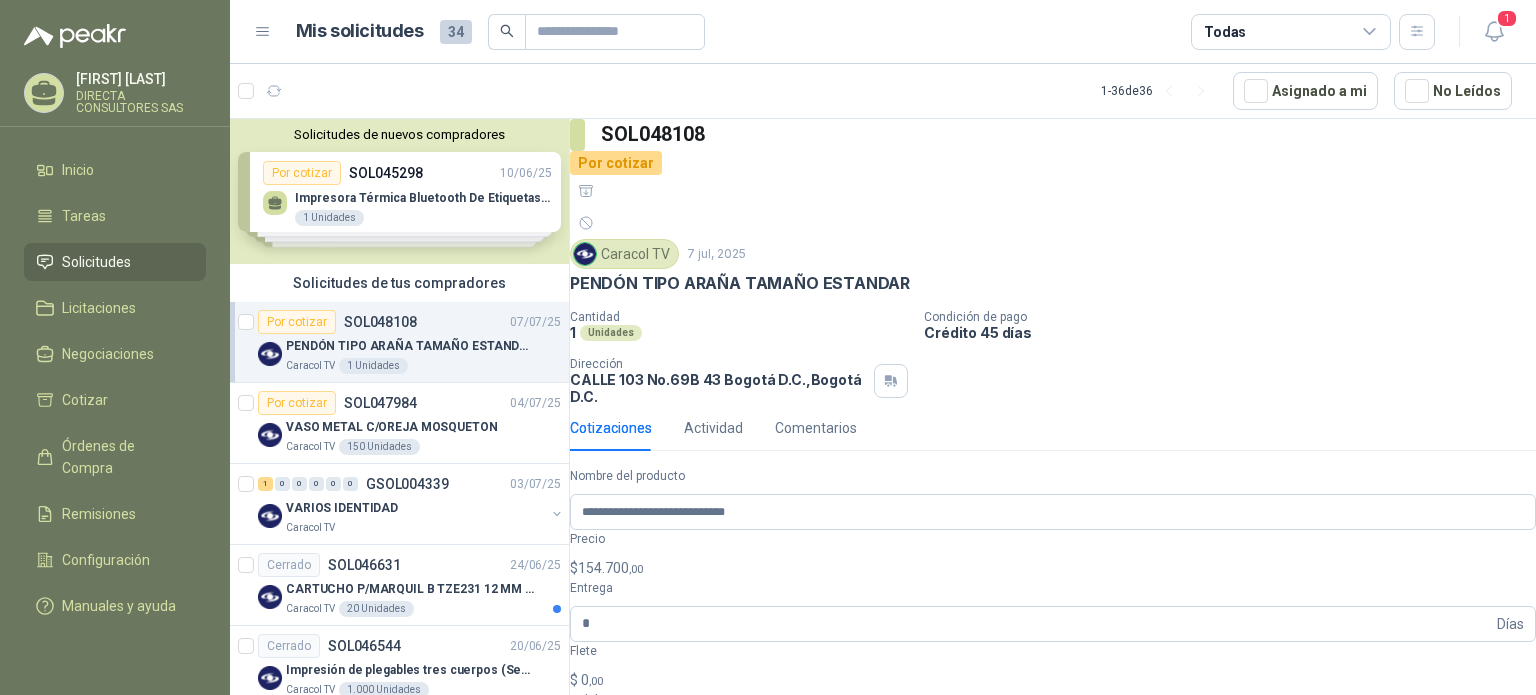 click at bounding box center (1053, 764) 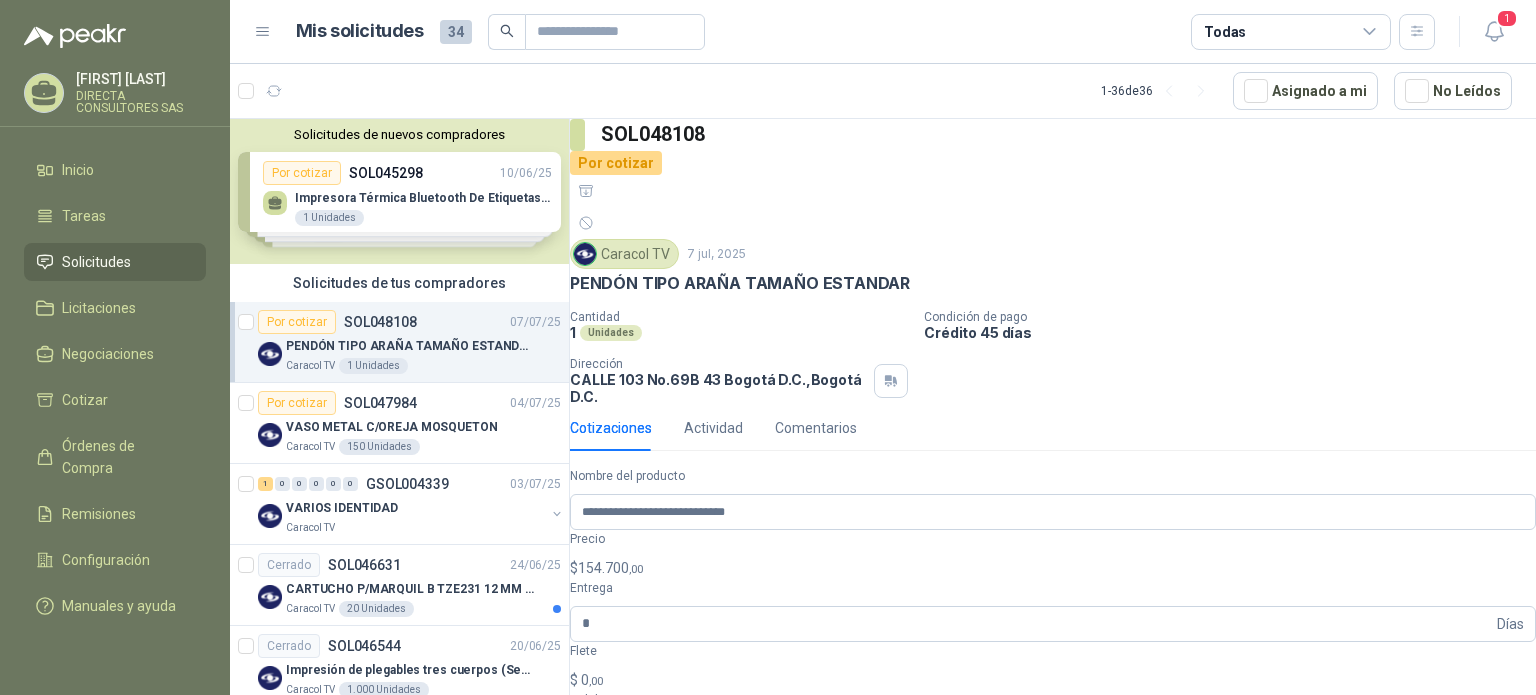 type on "**********" 